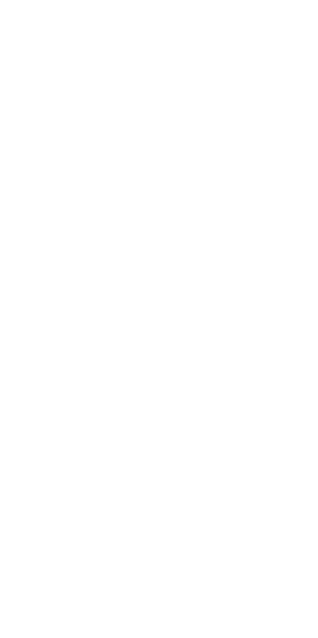 scroll, scrollTop: 0, scrollLeft: 0, axis: both 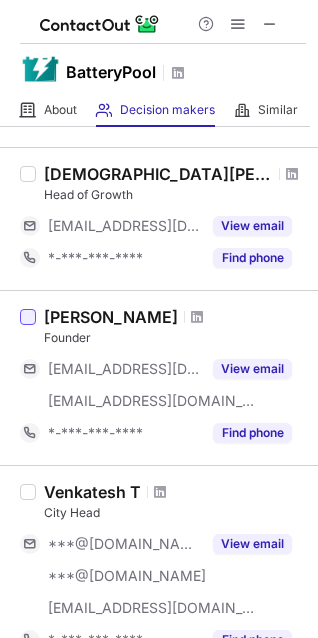 click at bounding box center (28, 317) 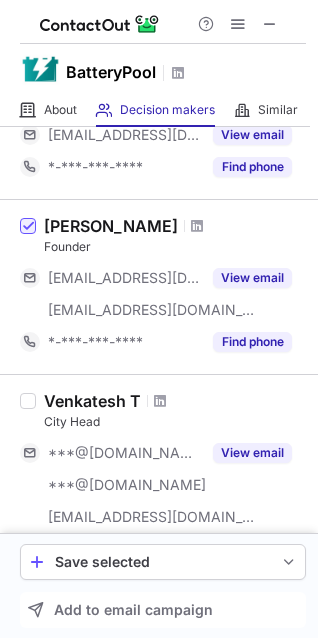 scroll, scrollTop: 438, scrollLeft: 0, axis: vertical 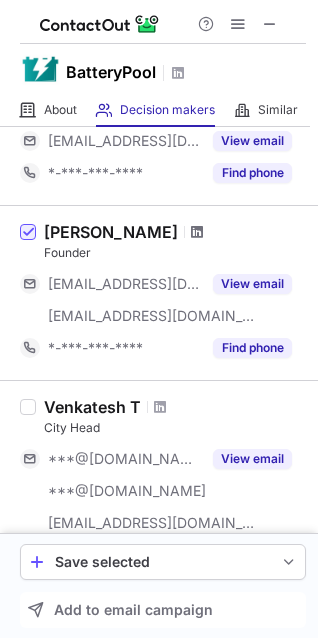 click at bounding box center (197, 232) 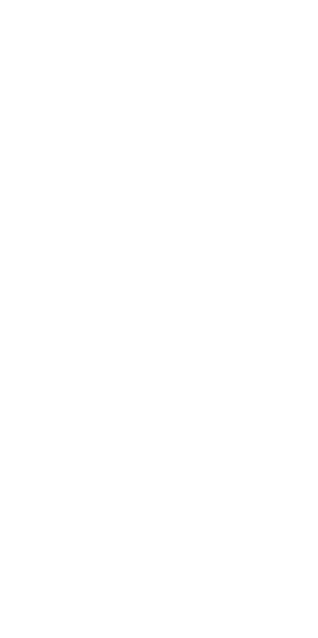scroll, scrollTop: 0, scrollLeft: 0, axis: both 